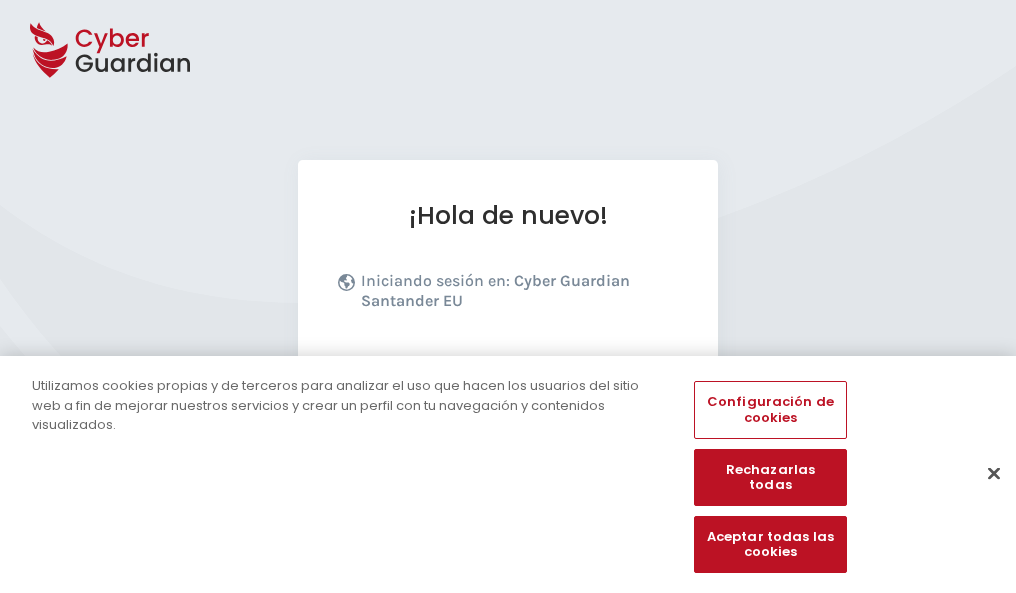scroll, scrollTop: 245, scrollLeft: 0, axis: vertical 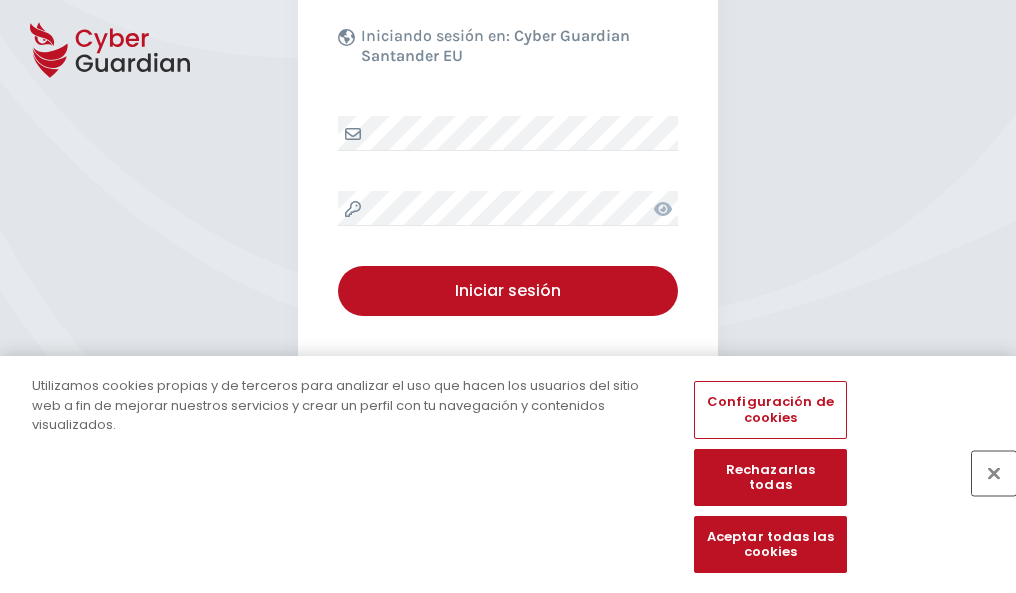 click at bounding box center [994, 473] 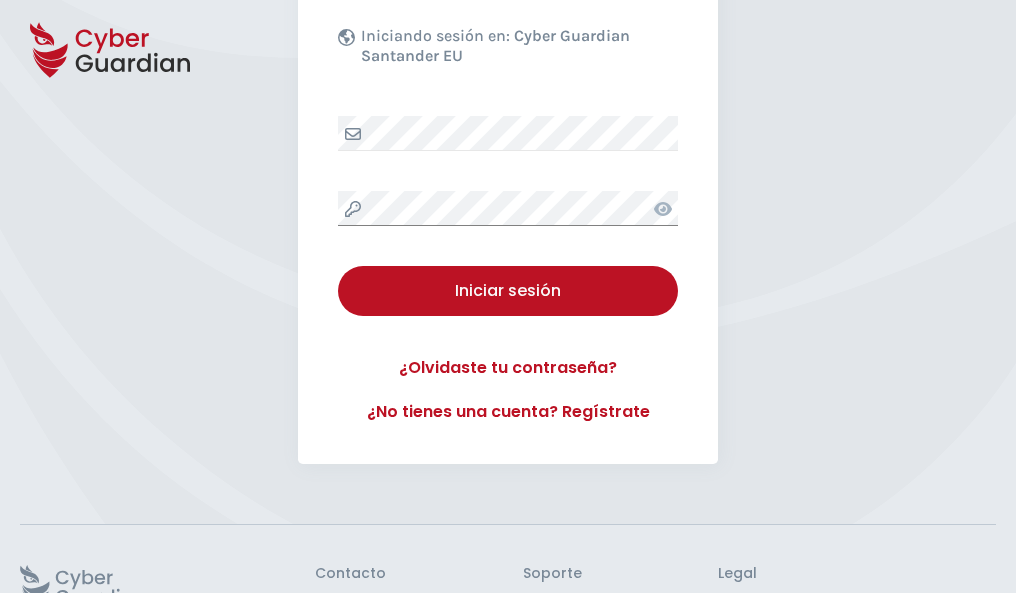 scroll, scrollTop: 389, scrollLeft: 0, axis: vertical 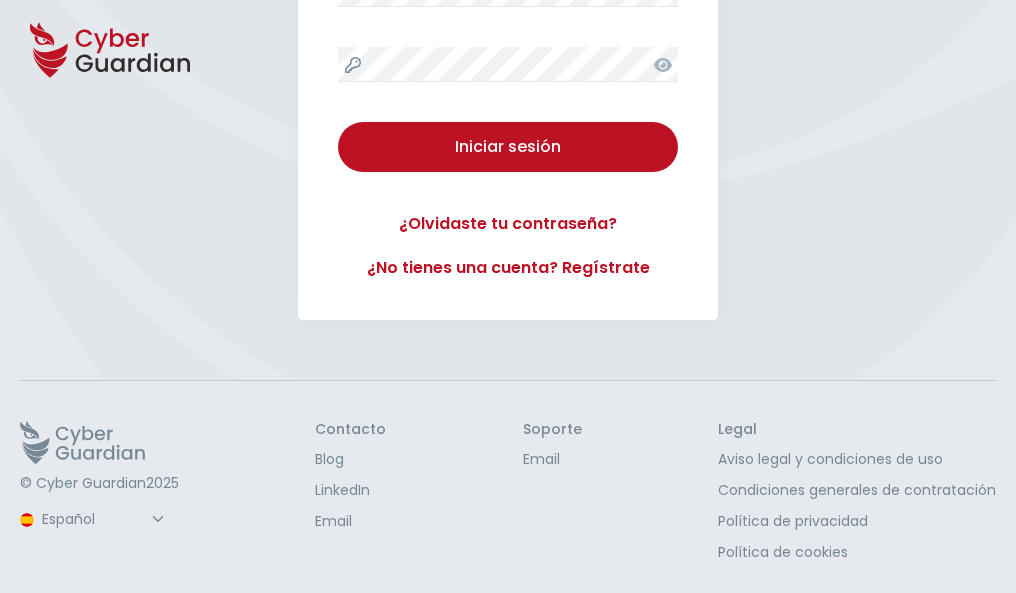 type 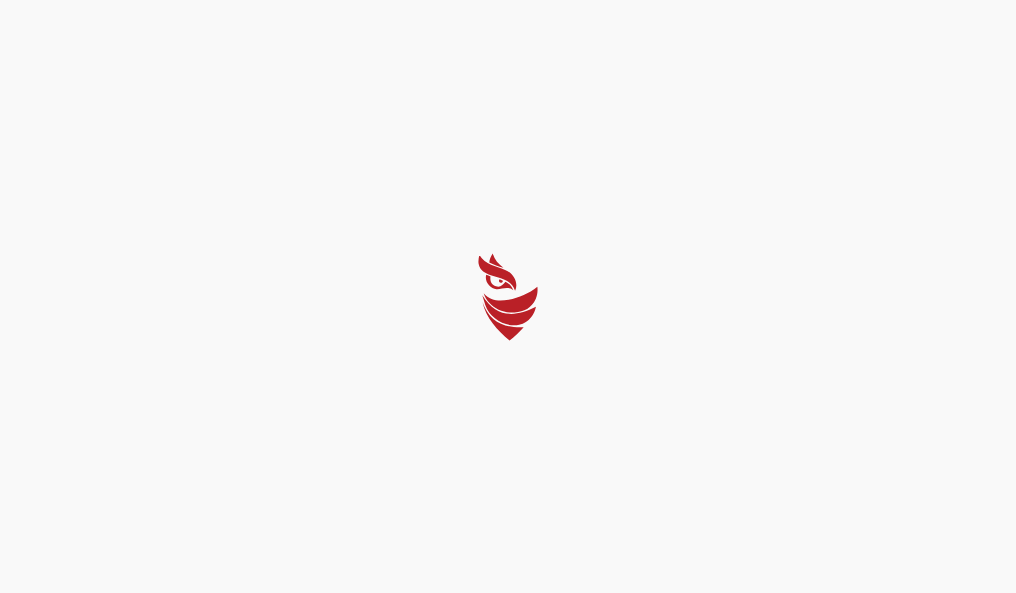 scroll, scrollTop: 0, scrollLeft: 0, axis: both 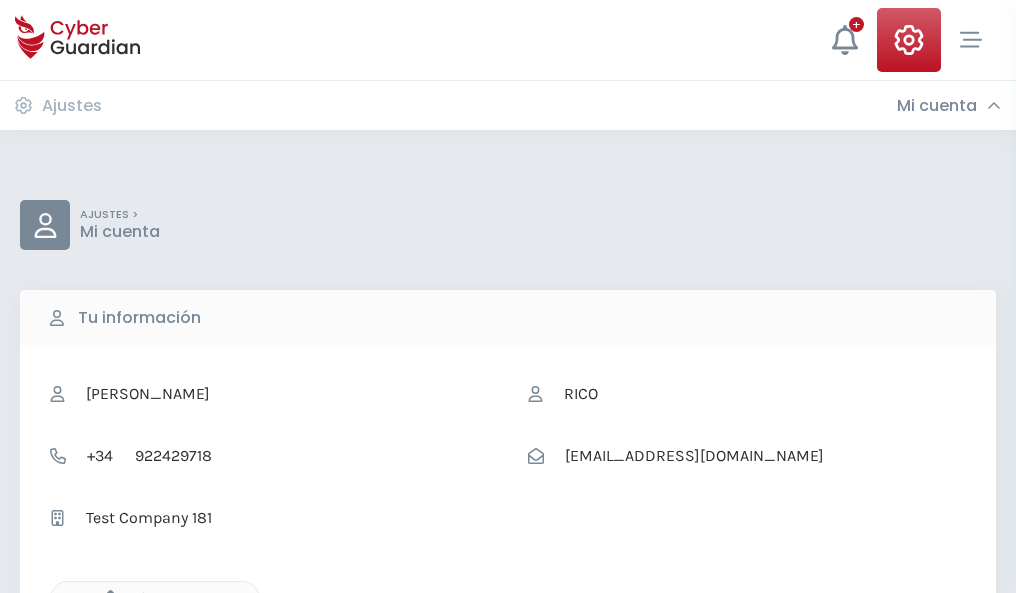click 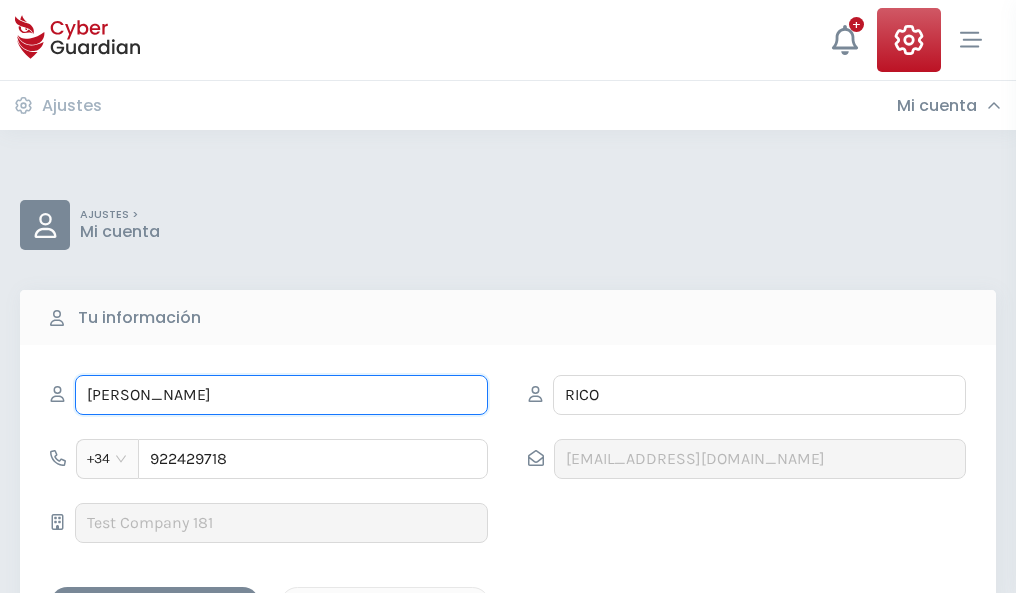 click on "SOSIMO" at bounding box center [281, 395] 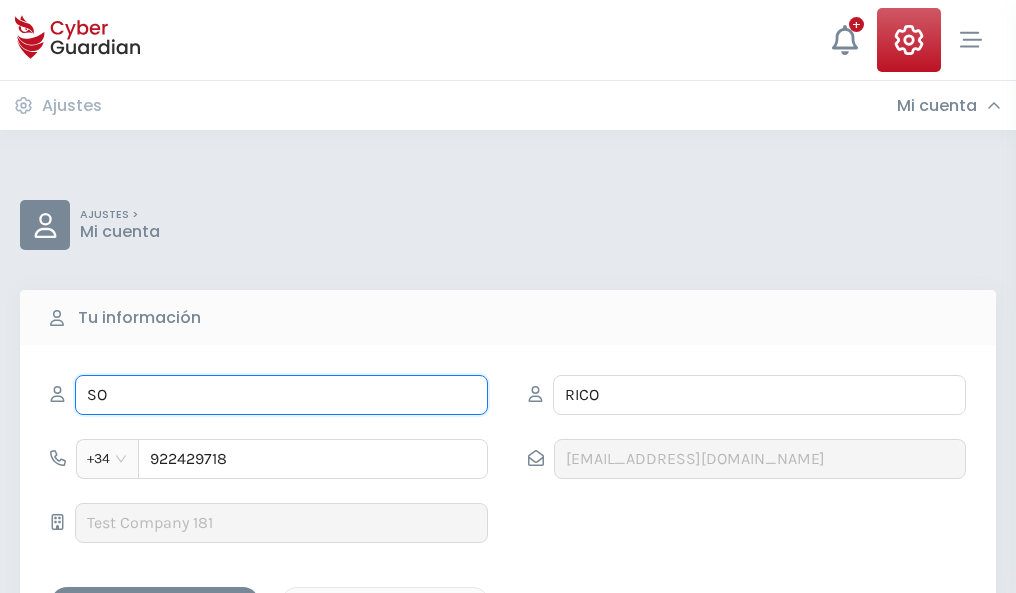 type on "S" 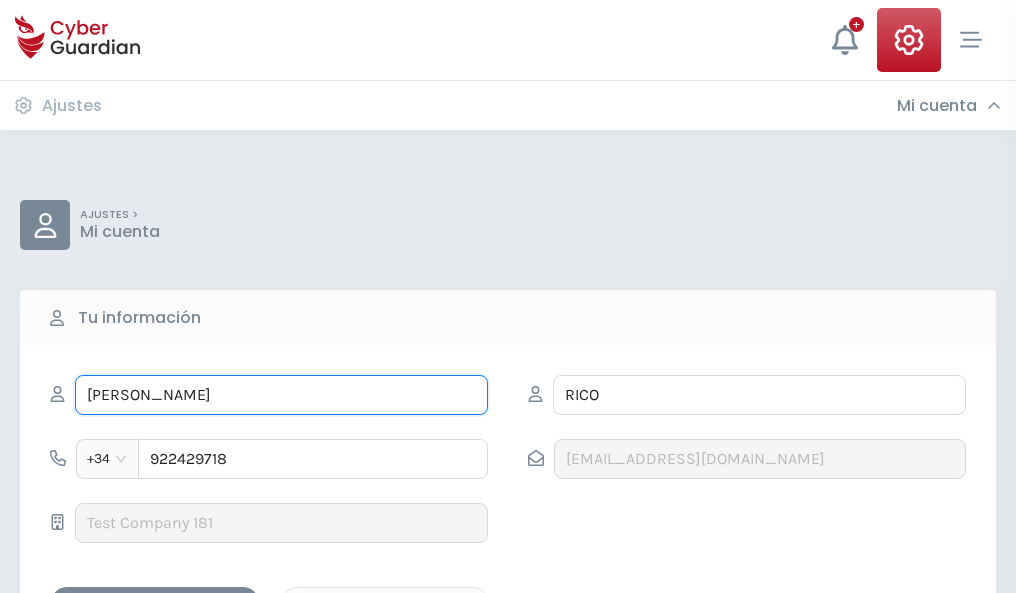type on "Matías" 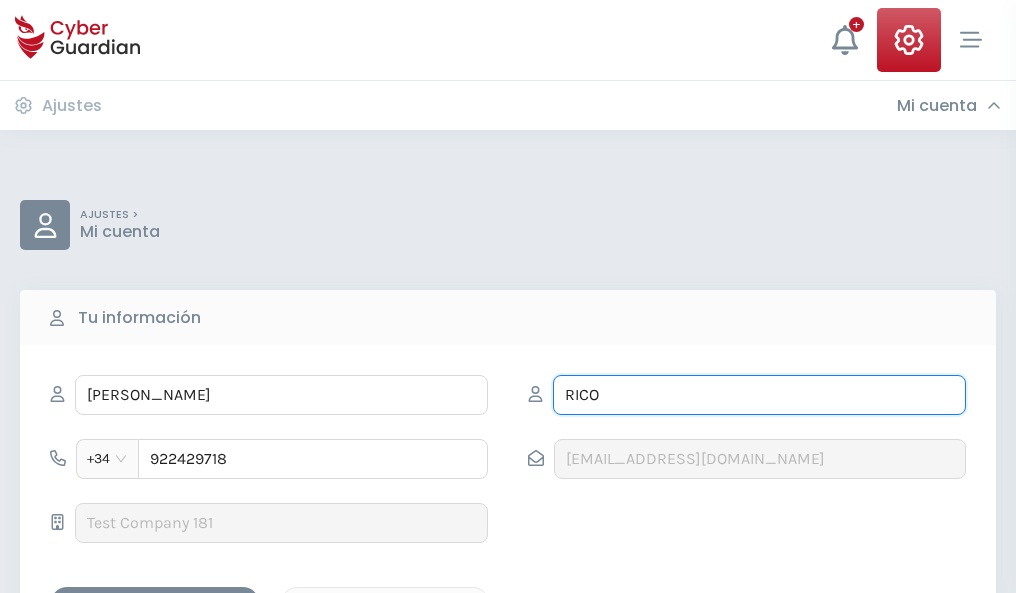 click on "RICO" at bounding box center [759, 395] 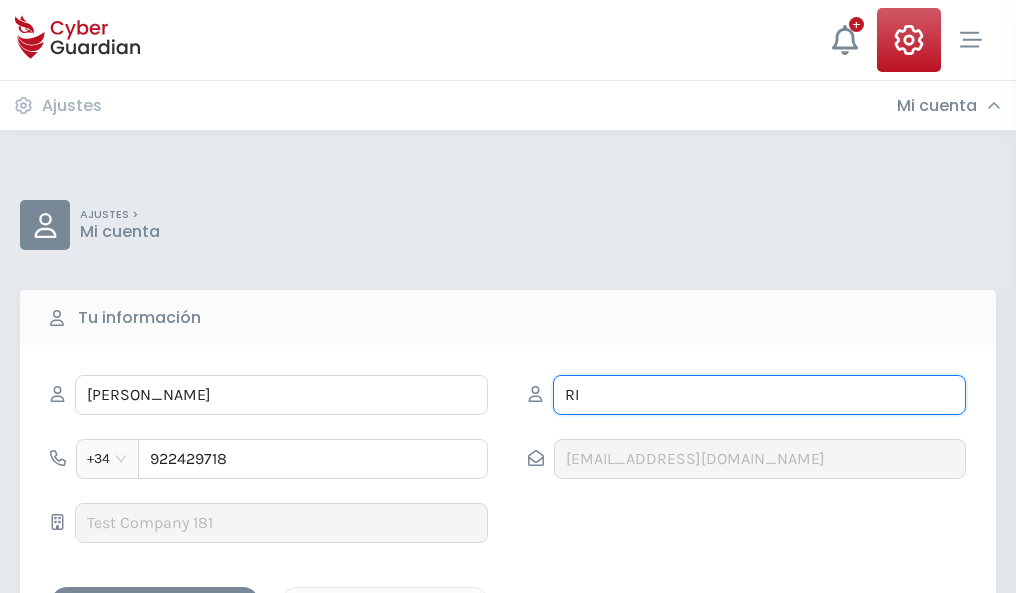 type on "R" 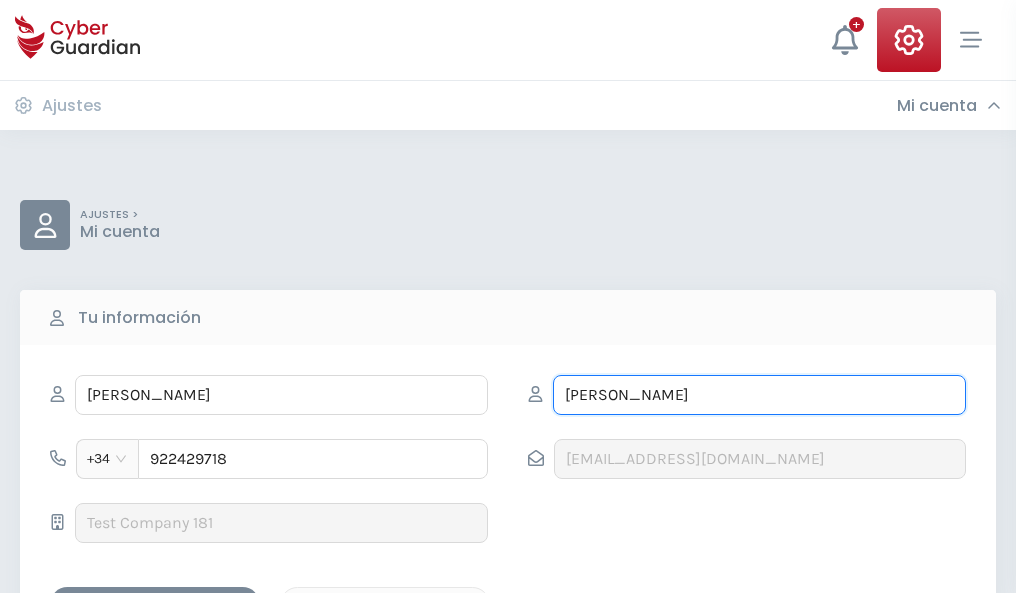 type on "González" 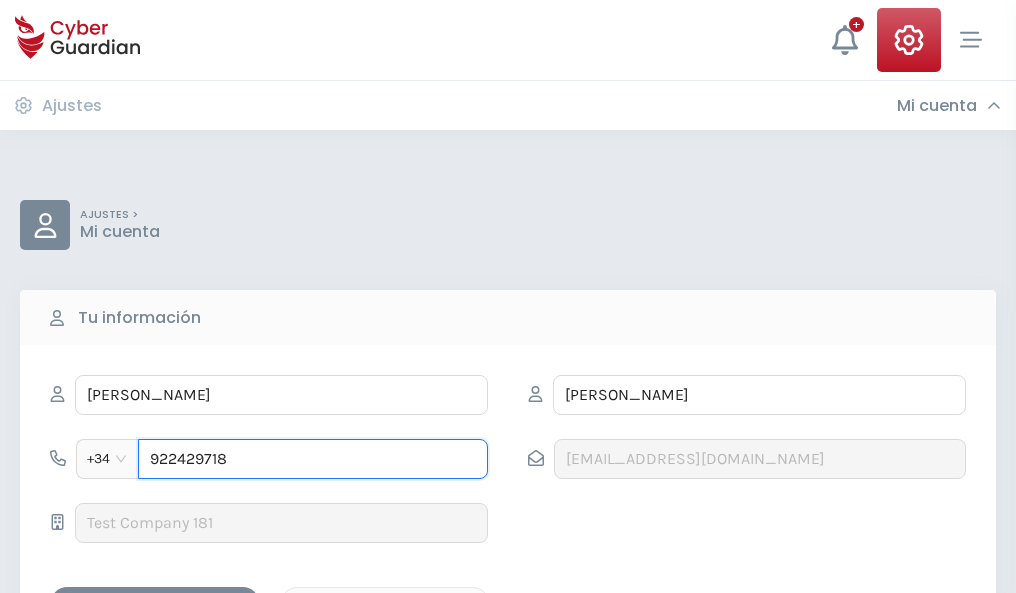 click on "922429718" at bounding box center [313, 459] 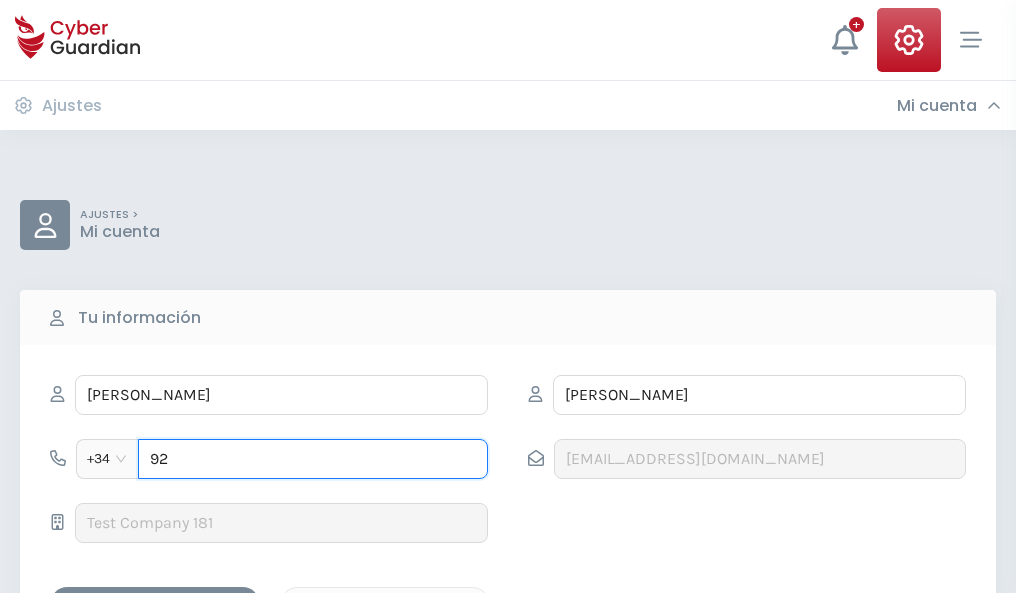type on "9" 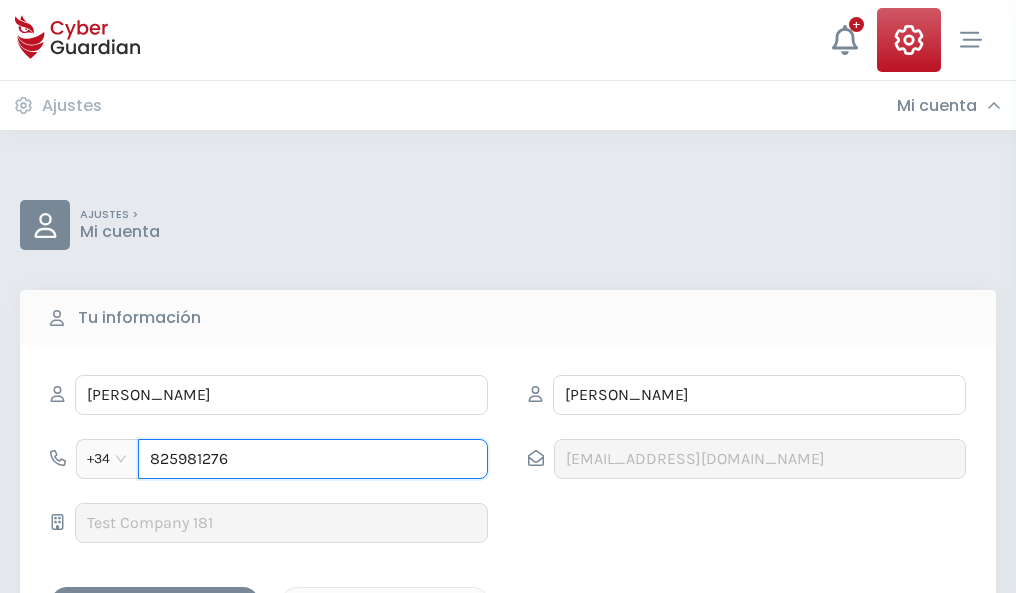type on "825981276" 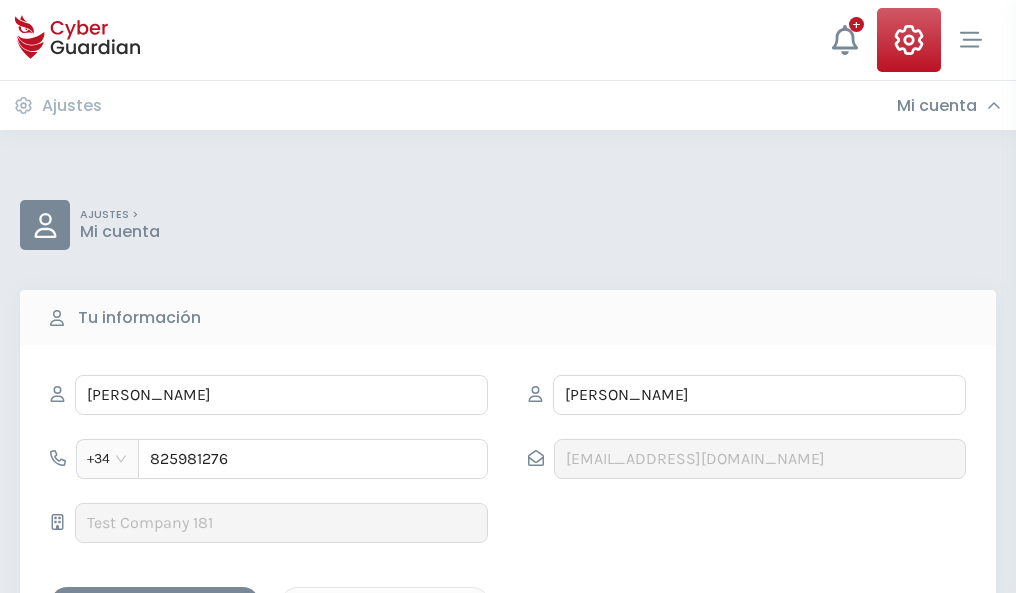 click on "Guardar cambios" at bounding box center [155, 604] 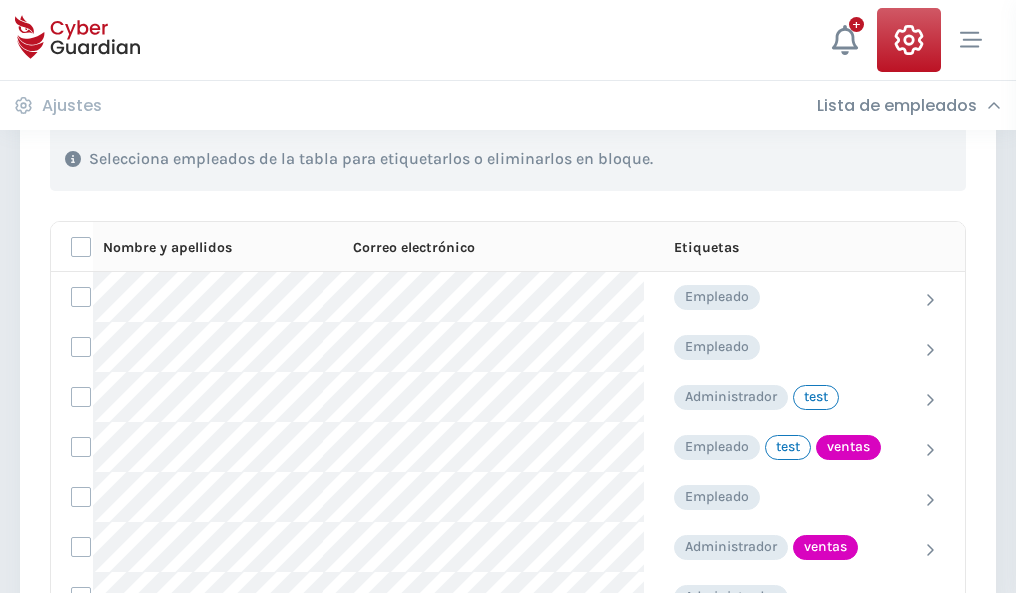 scroll, scrollTop: 856, scrollLeft: 0, axis: vertical 